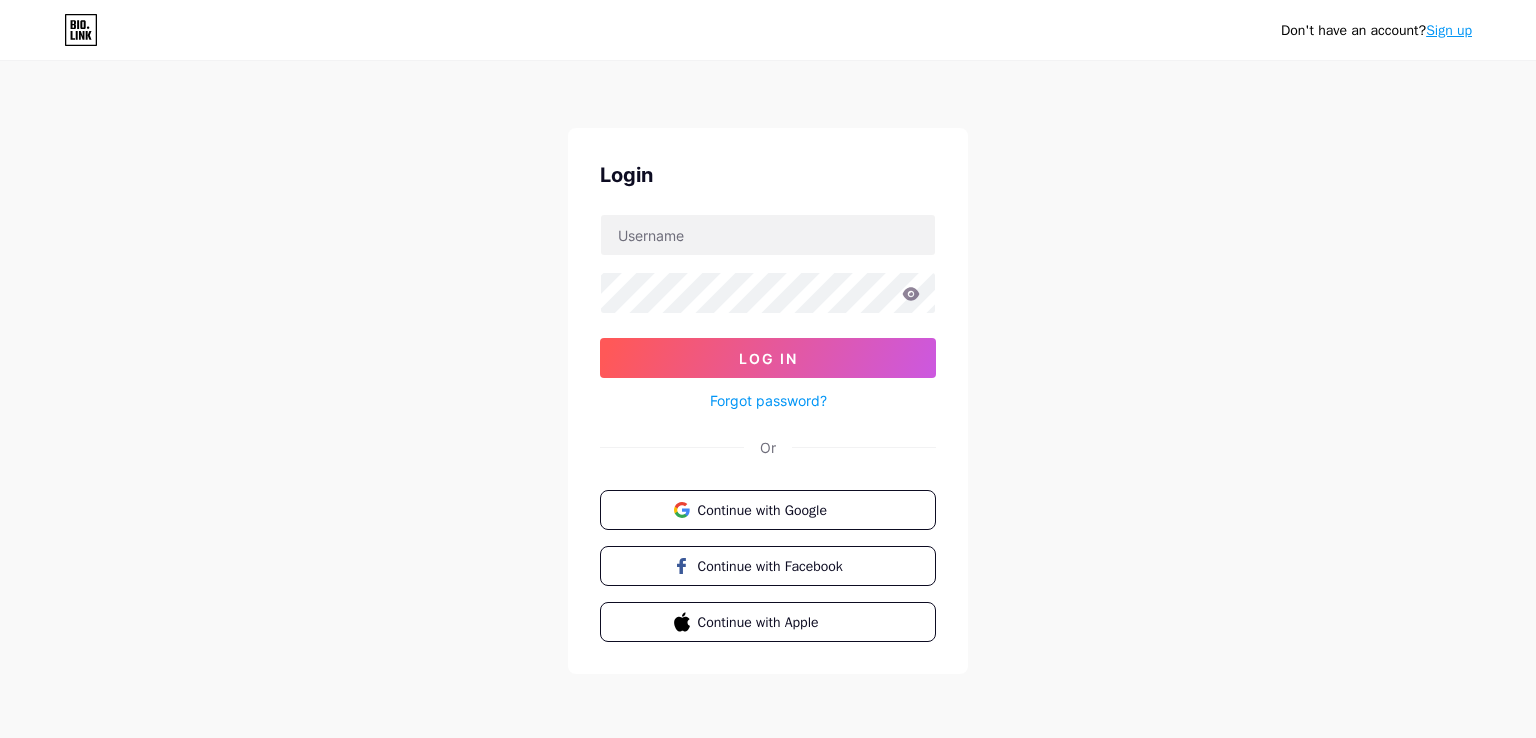 scroll, scrollTop: 0, scrollLeft: 0, axis: both 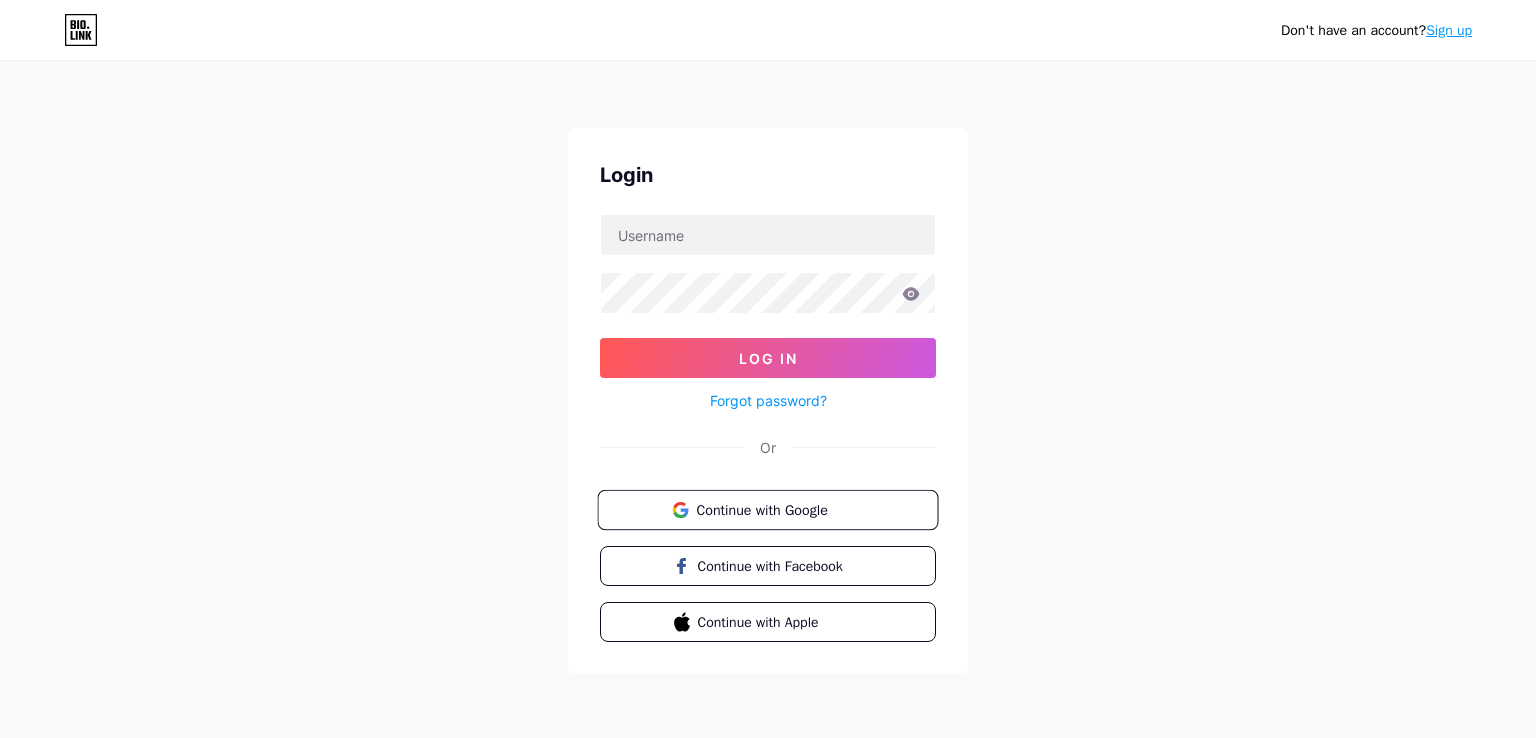 click on "Continue with Google" at bounding box center [767, 510] 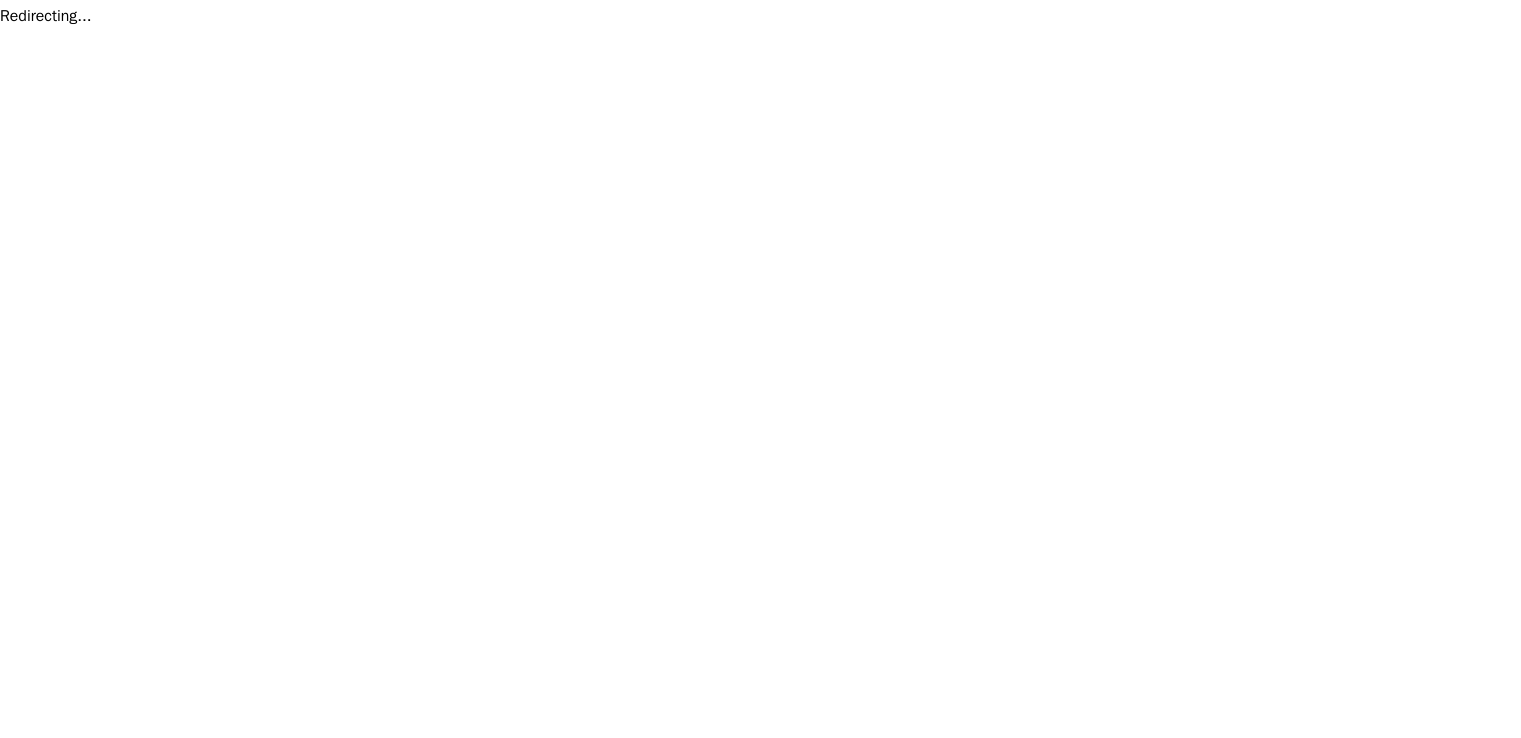 scroll, scrollTop: 0, scrollLeft: 0, axis: both 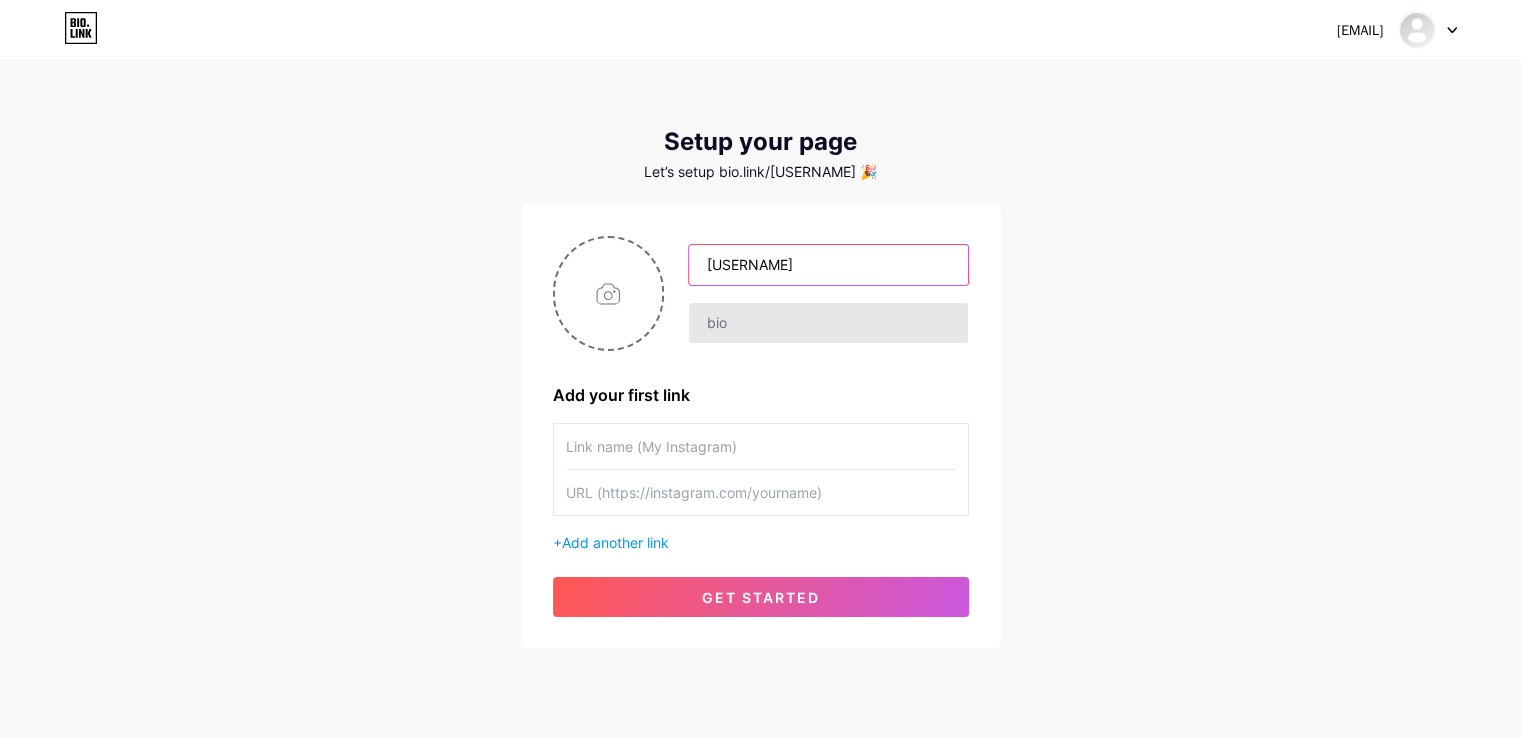 type on "[USERNAME]" 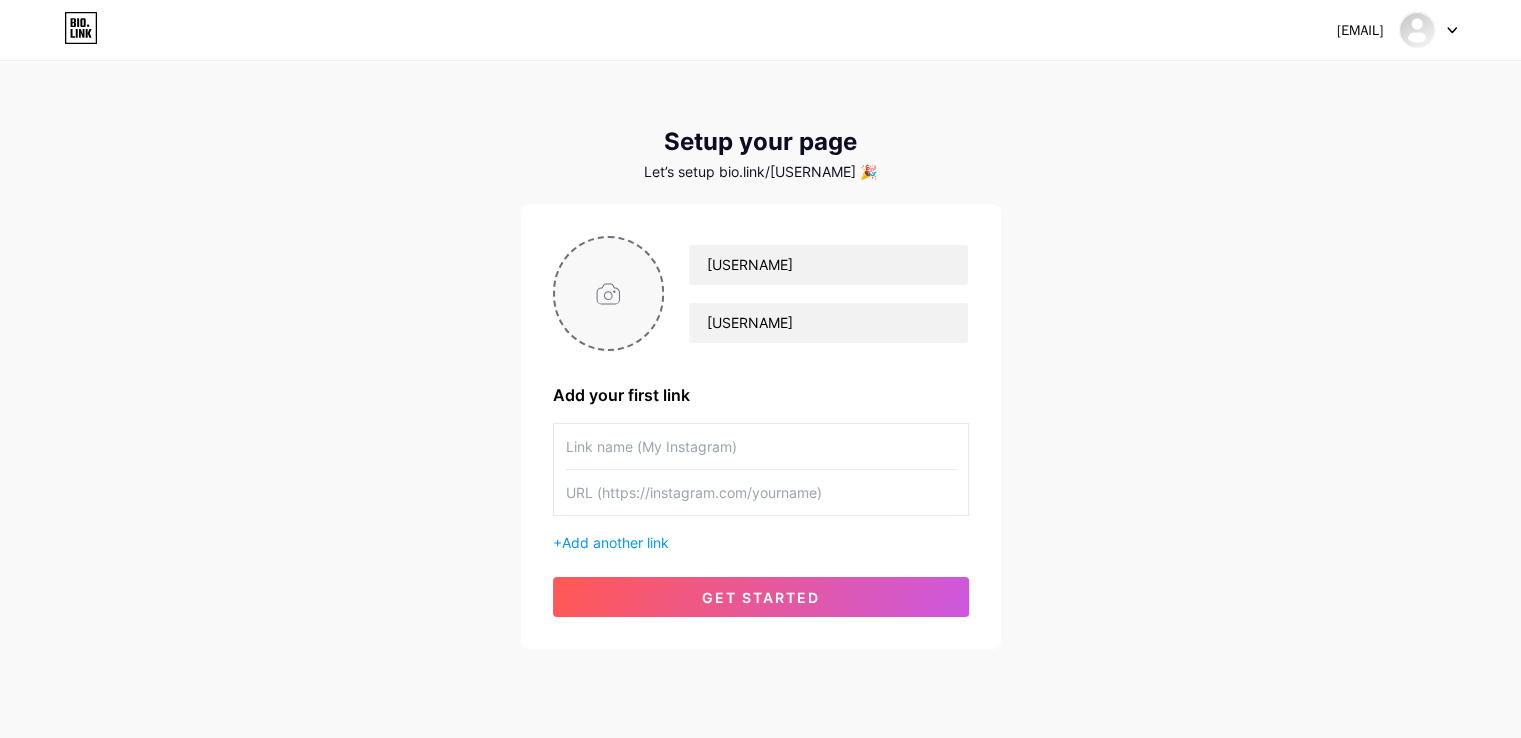 type on "C:\fakepath\slotgacor.png" 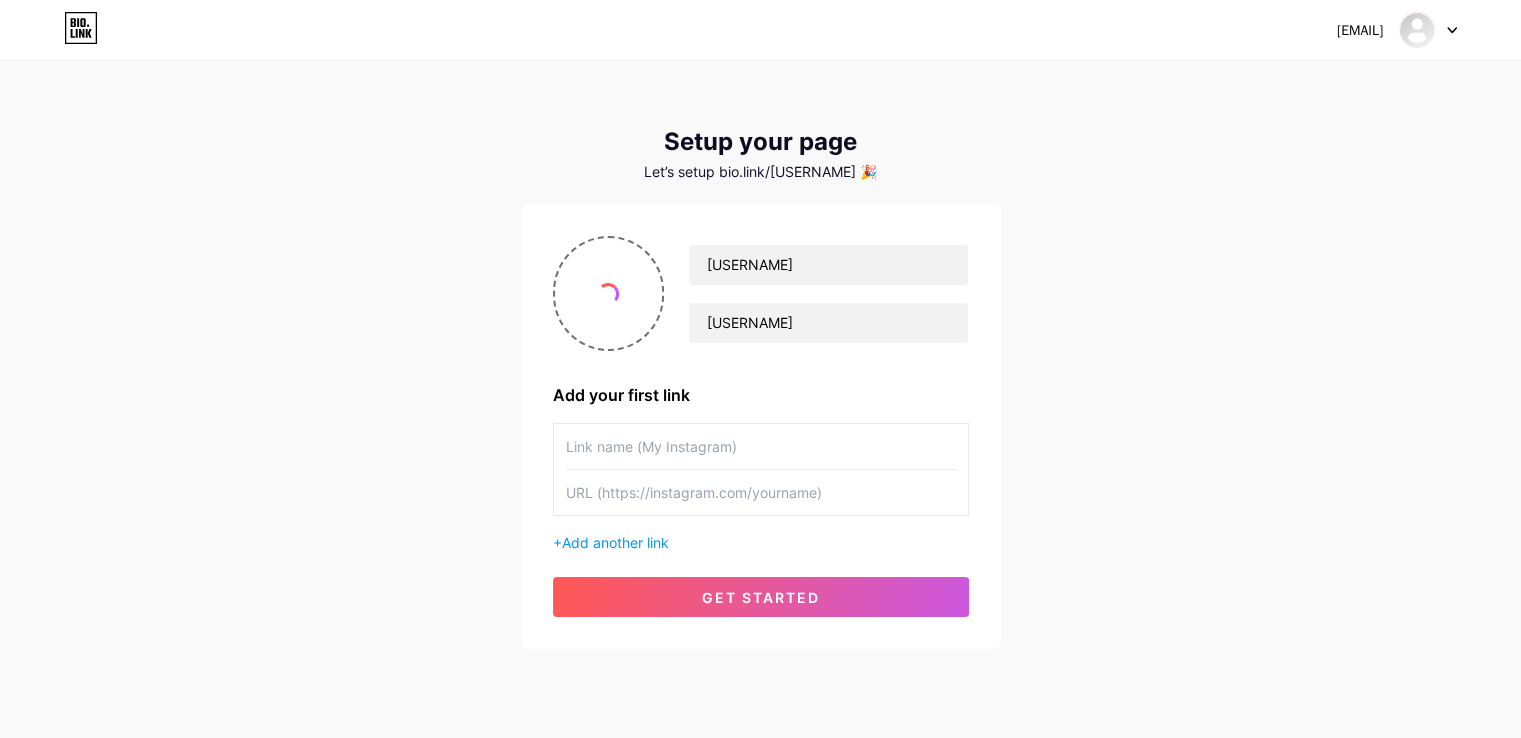 click at bounding box center [761, 446] 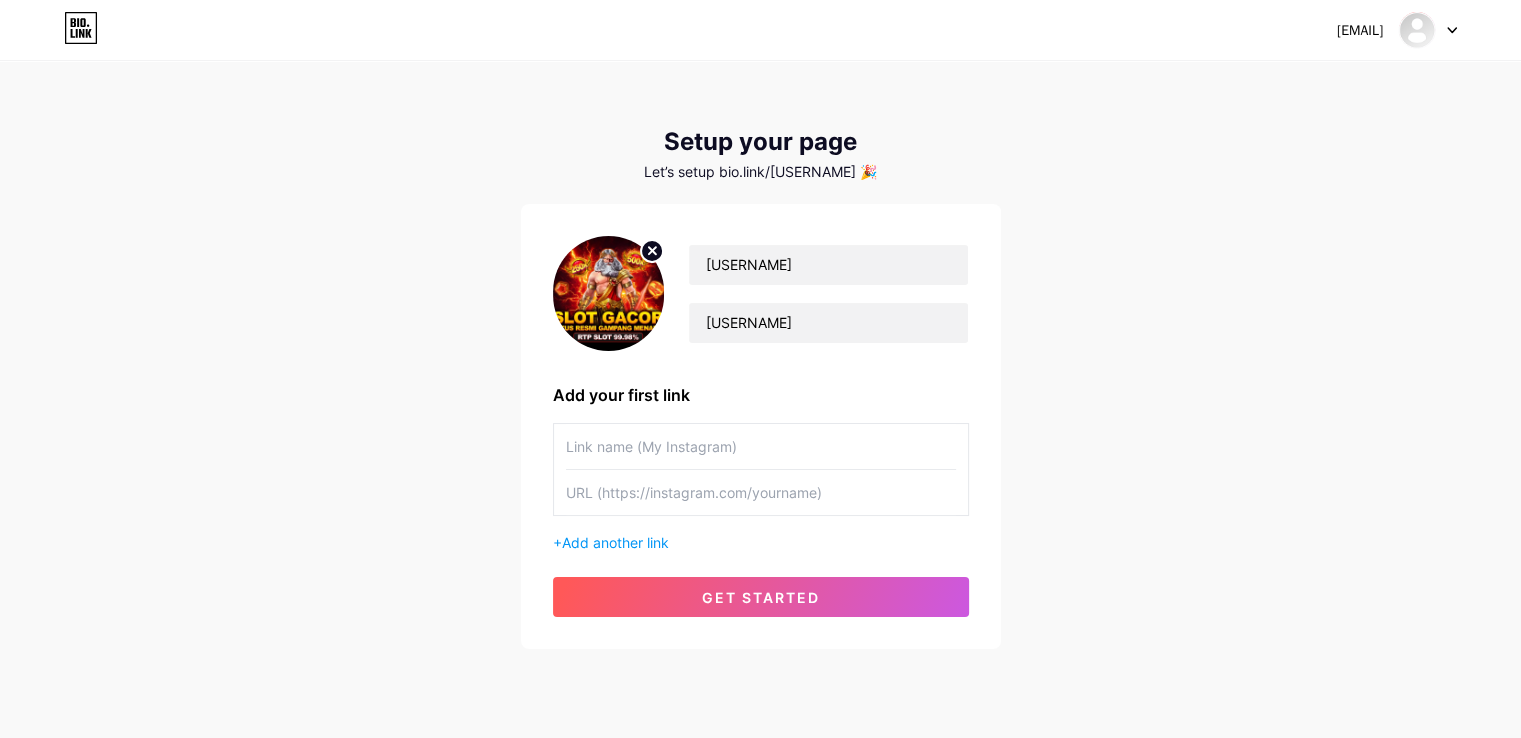 click at bounding box center (761, 446) 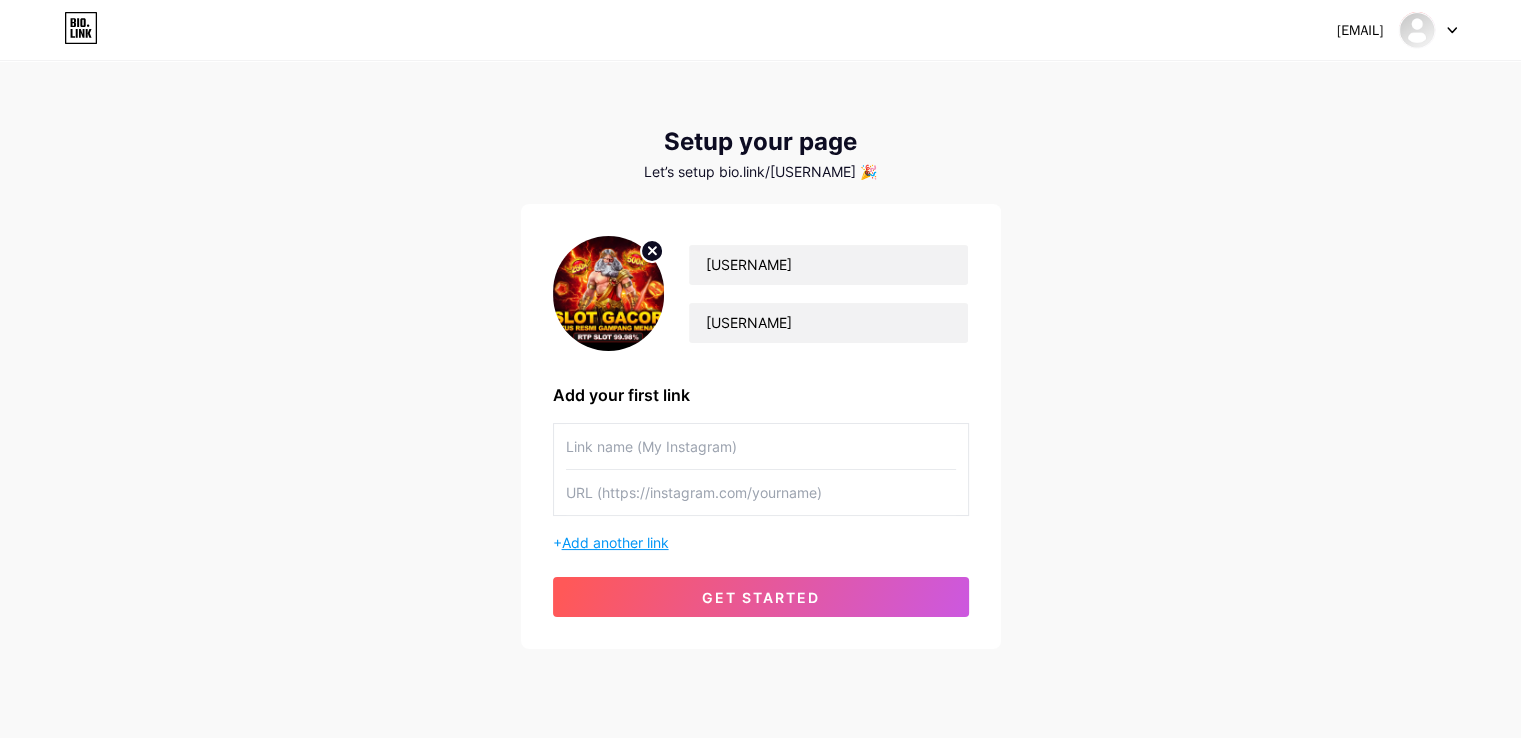 click on "Add another link" at bounding box center (615, 542) 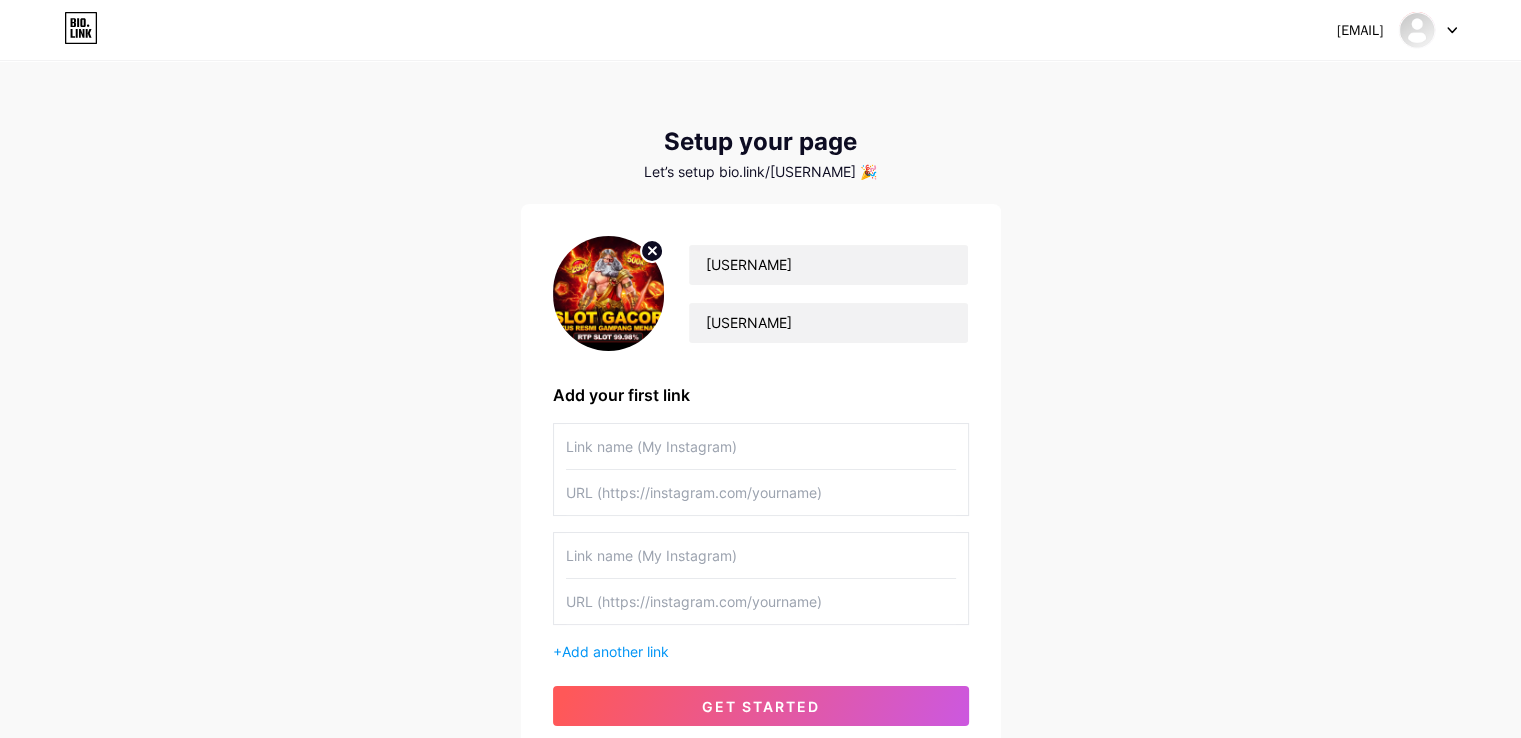 scroll, scrollTop: 163, scrollLeft: 0, axis: vertical 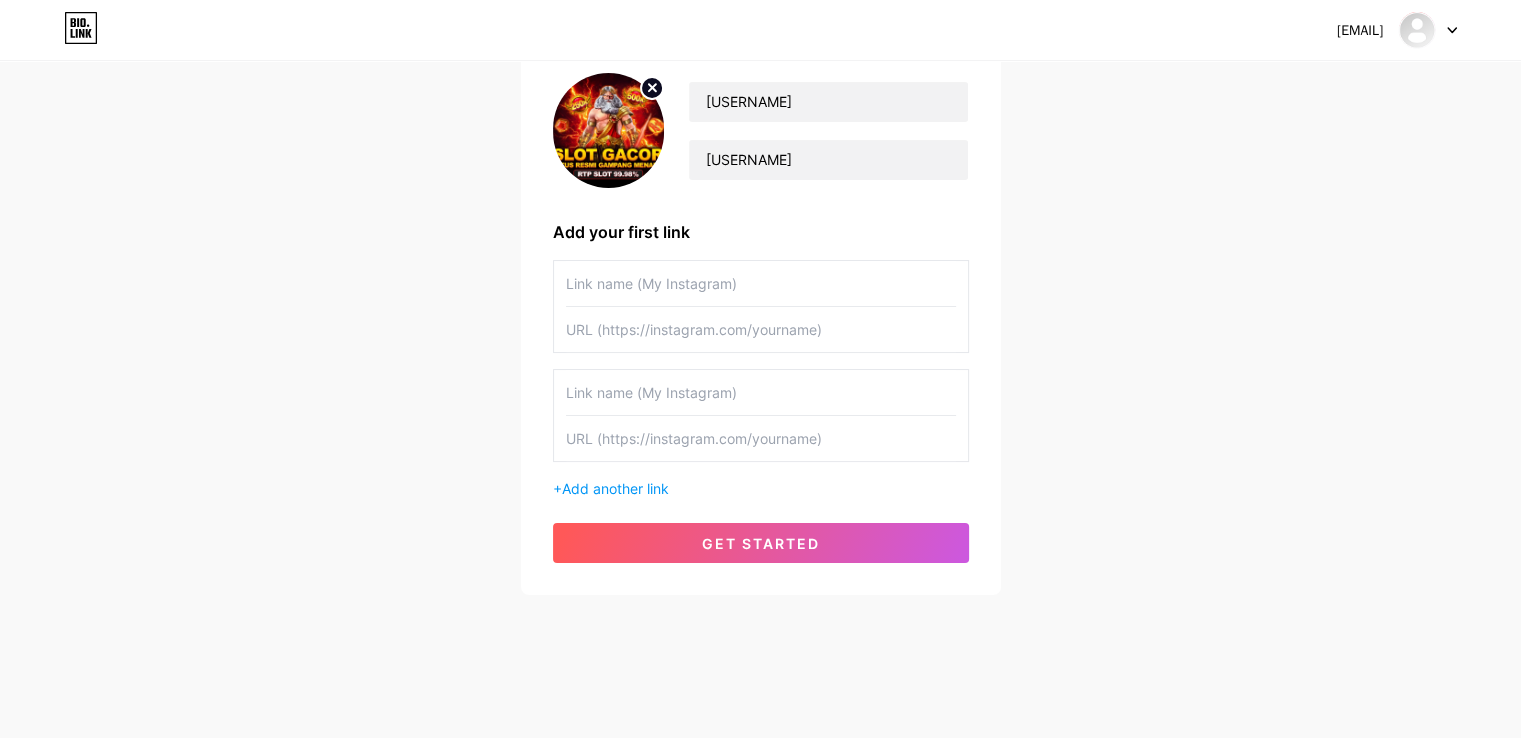 click at bounding box center (761, 283) 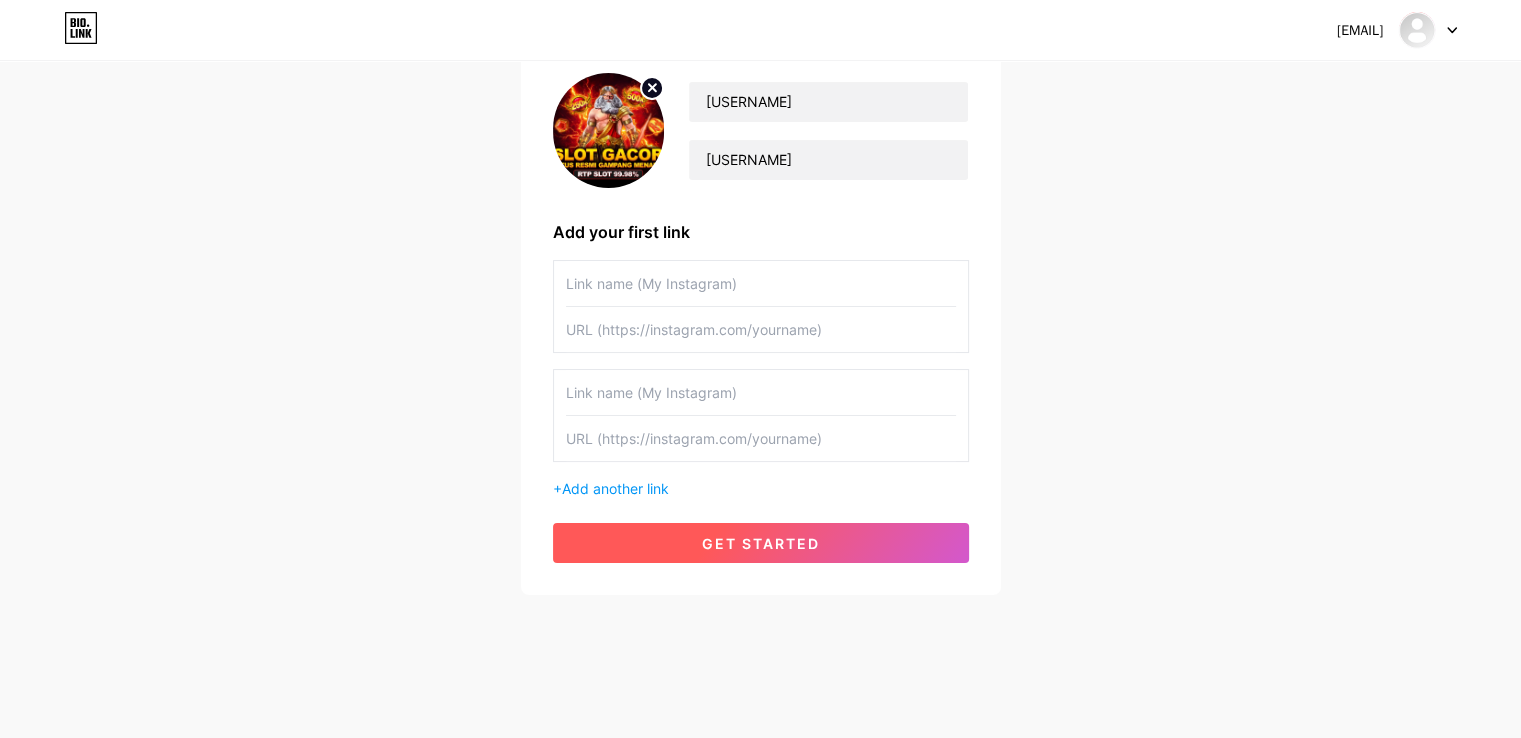 click on "get started" at bounding box center (761, 543) 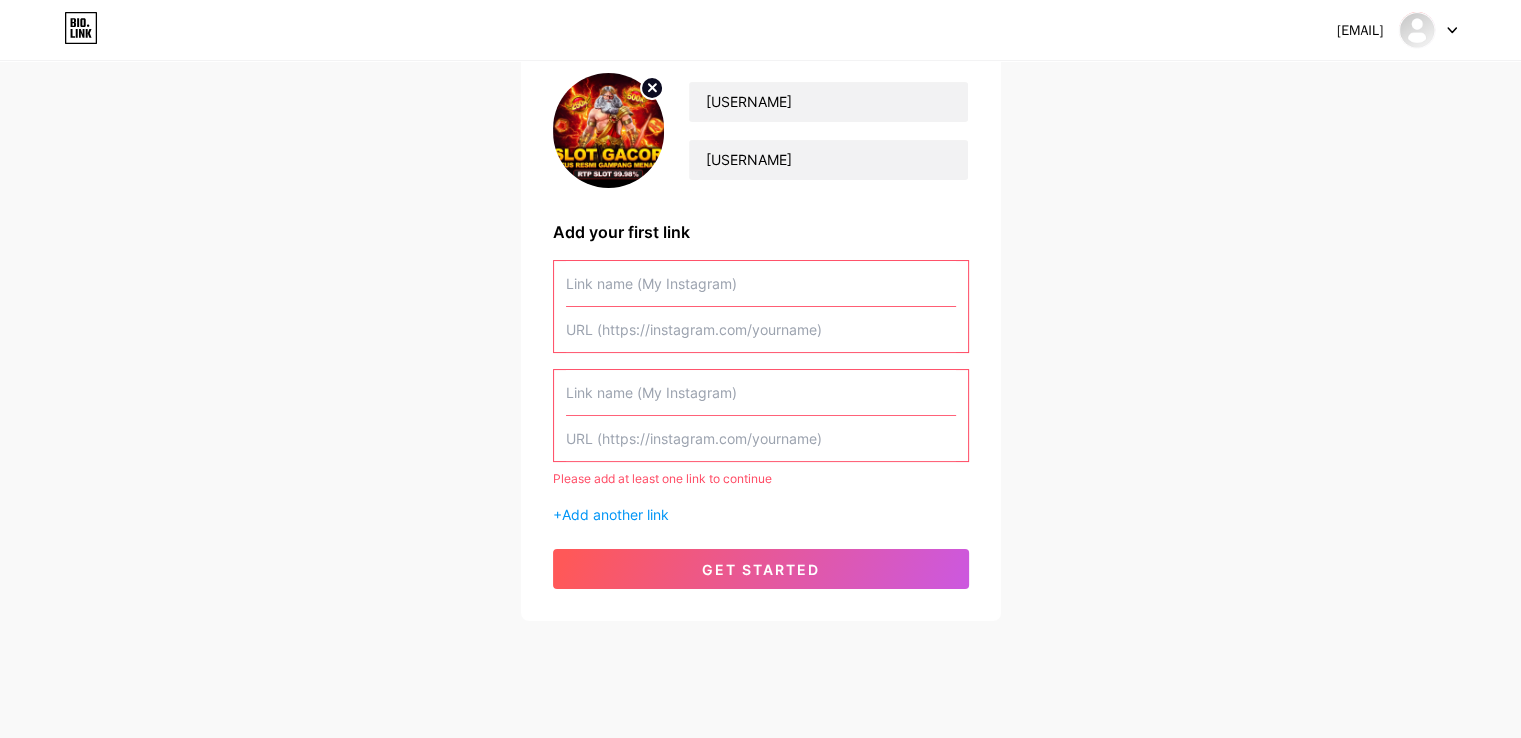 click at bounding box center (761, 283) 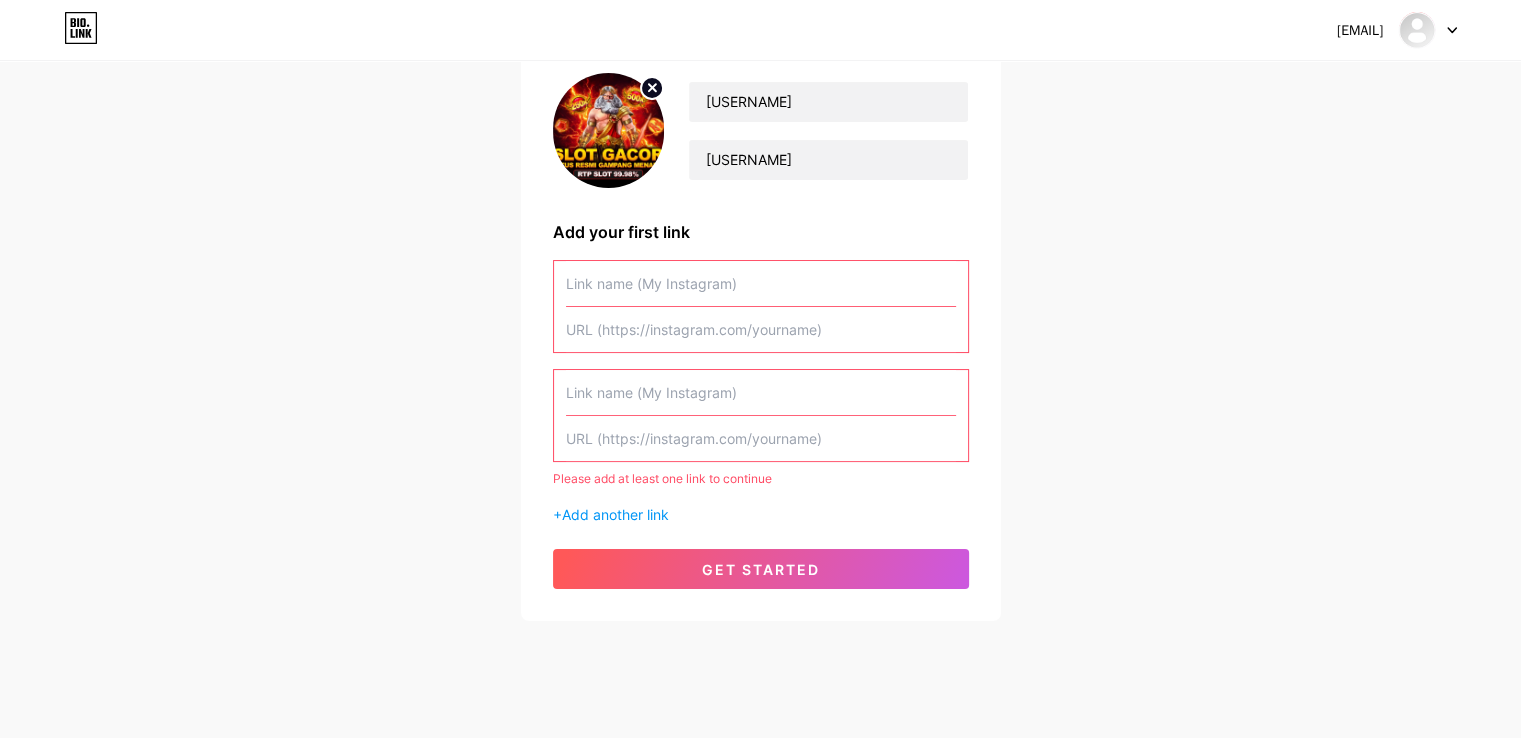 click at bounding box center (761, 283) 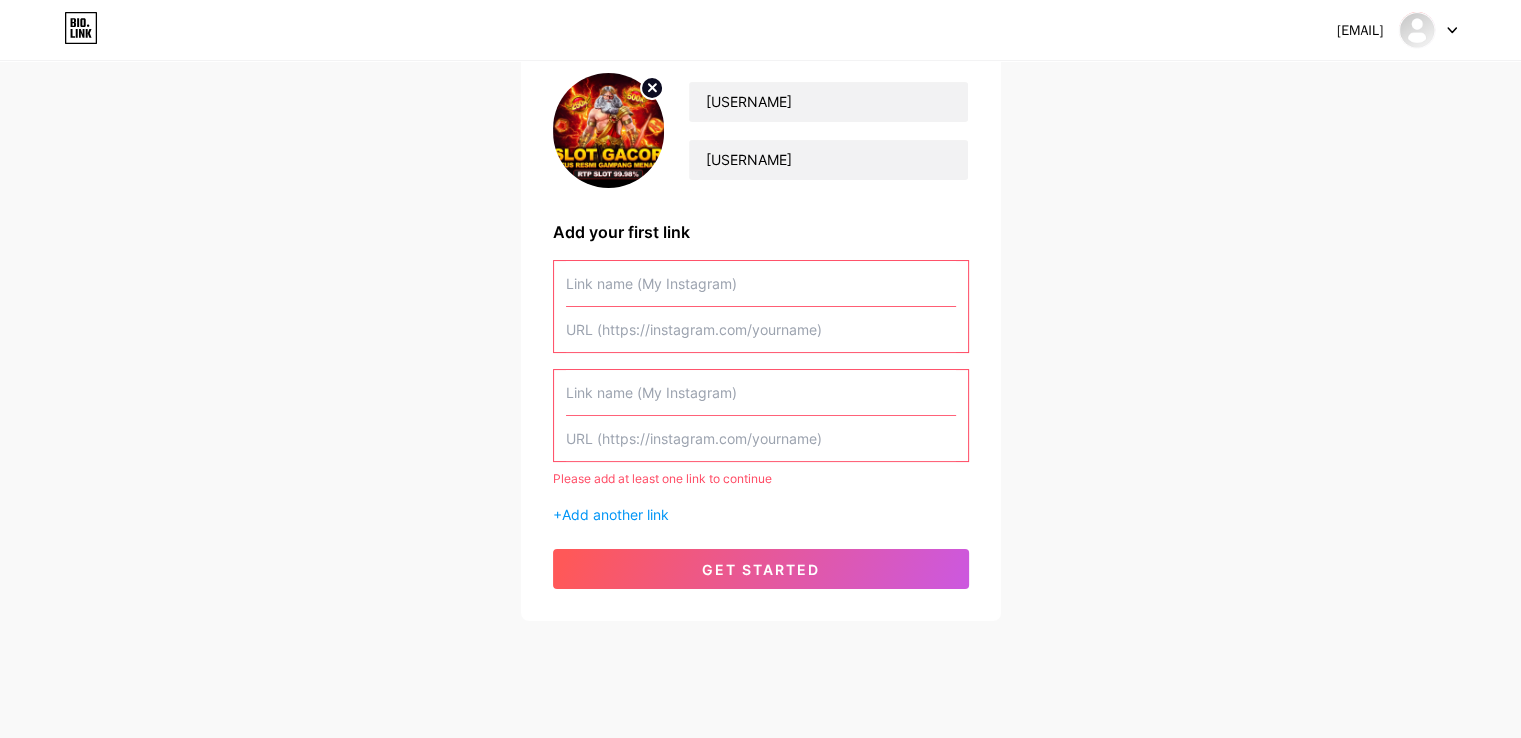 click at bounding box center [761, 283] 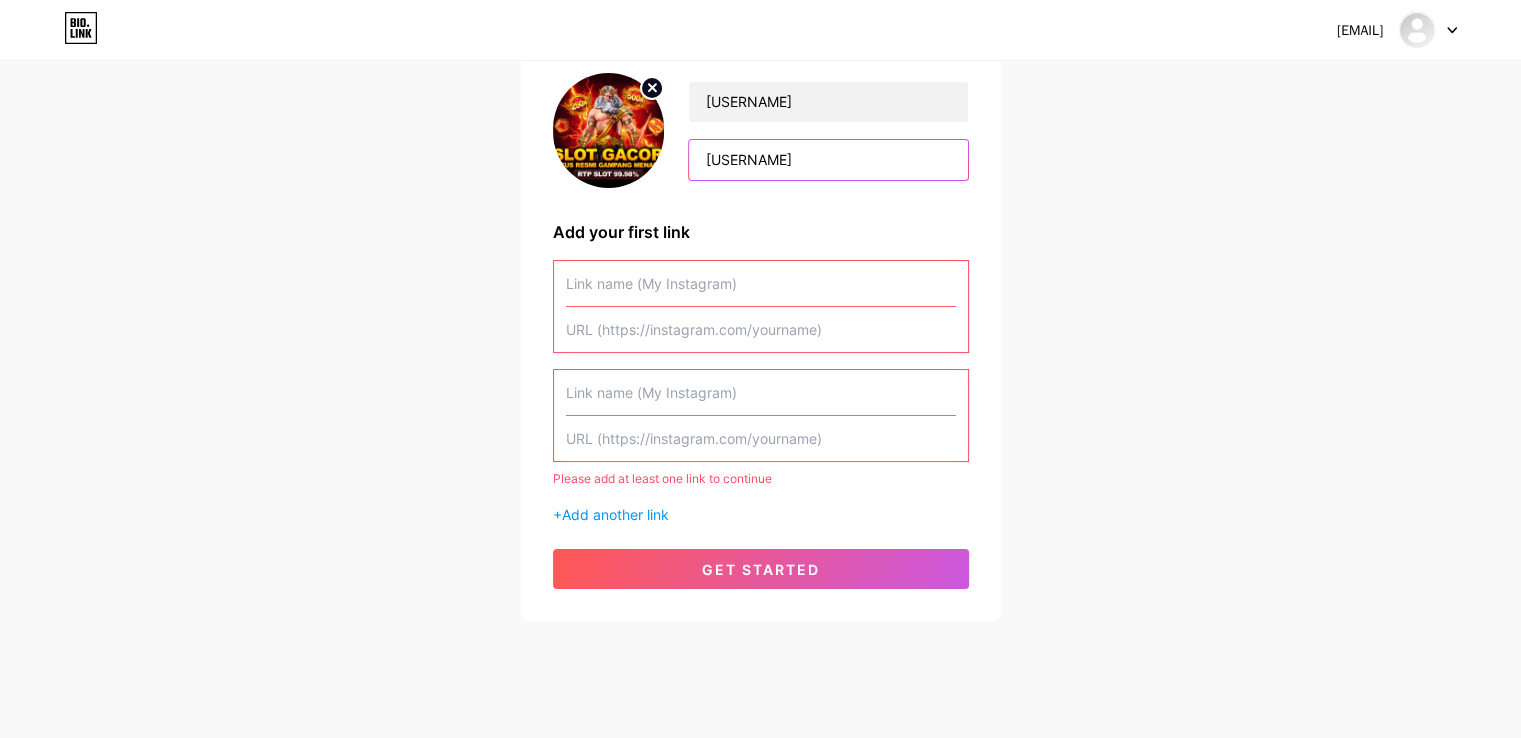 type on "[USERNAME]" 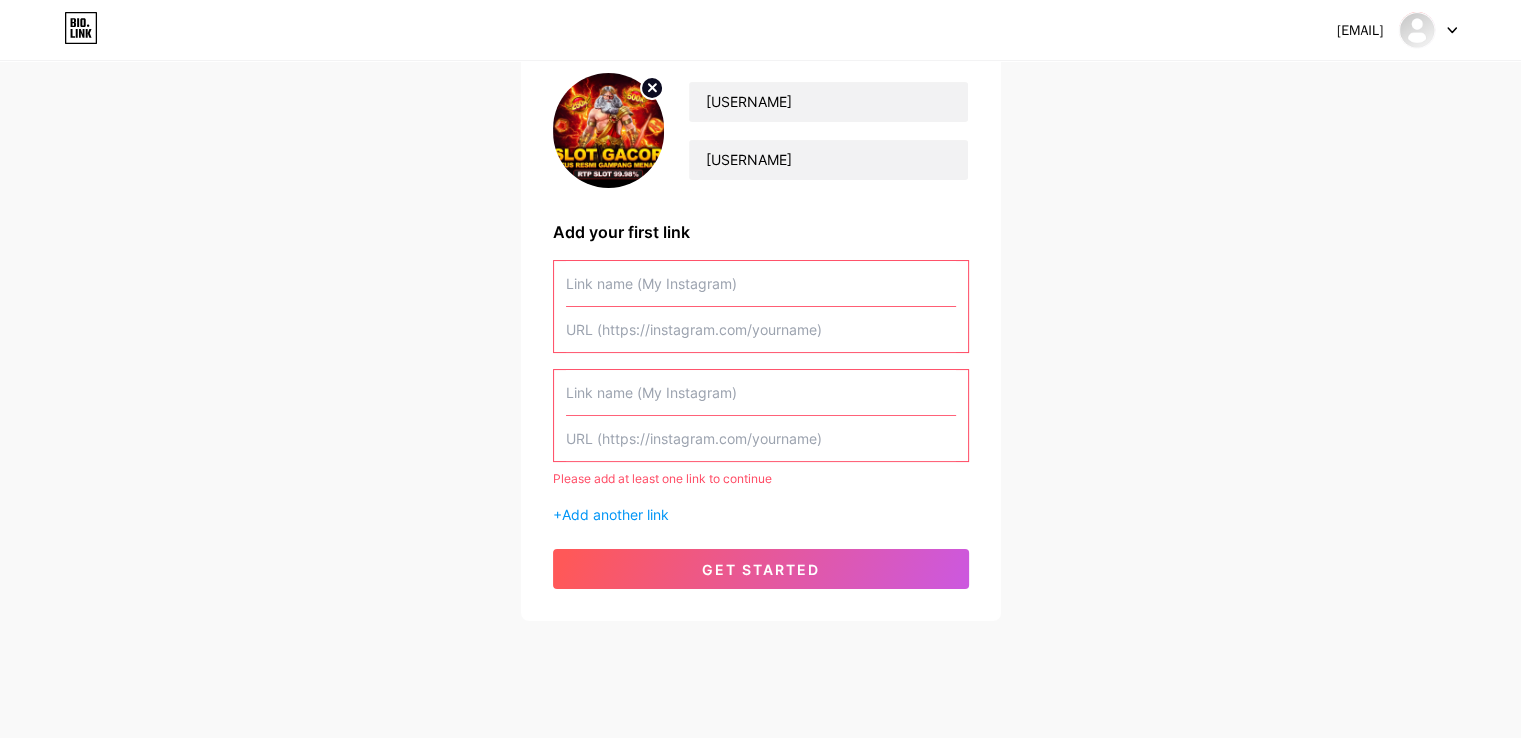click at bounding box center (761, 283) 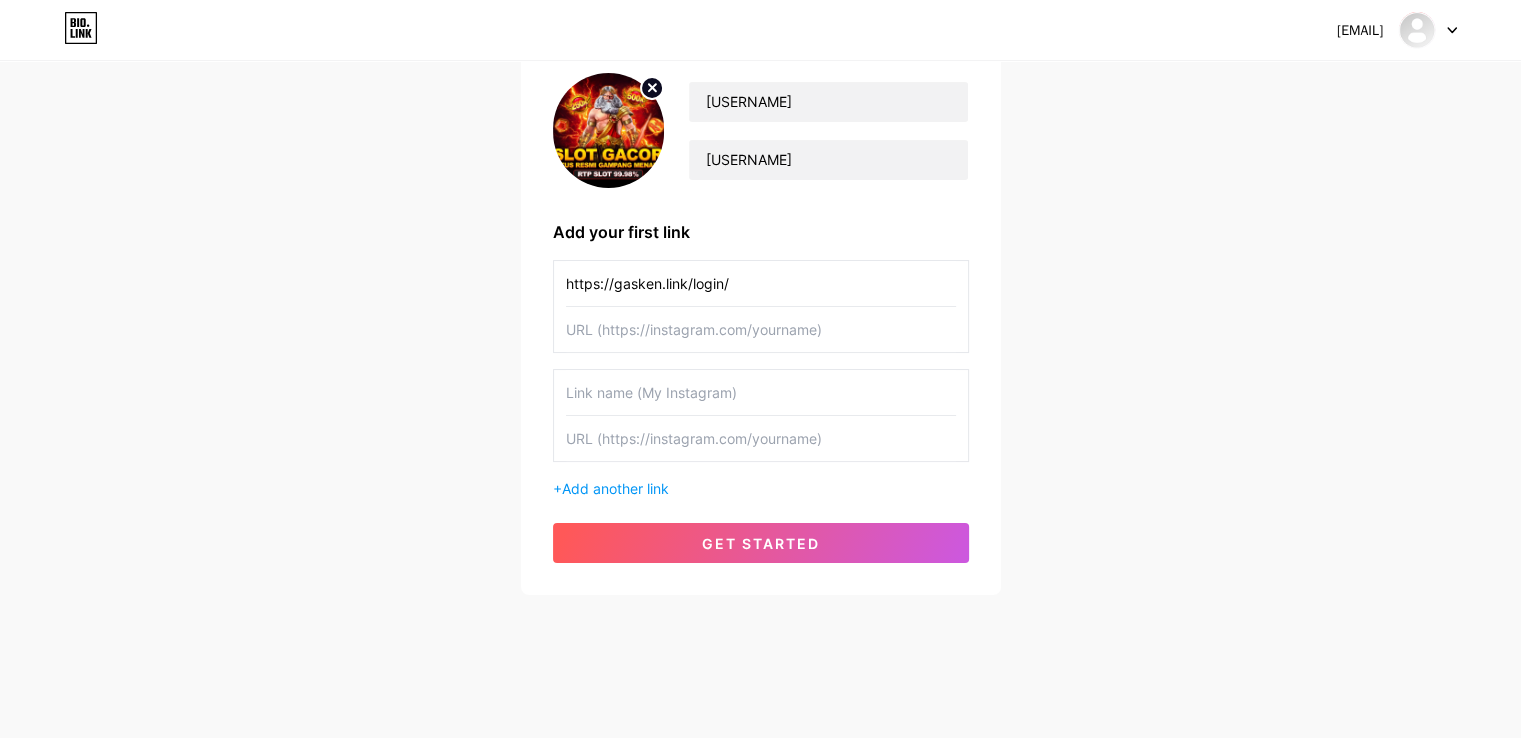 click at bounding box center [761, 283] 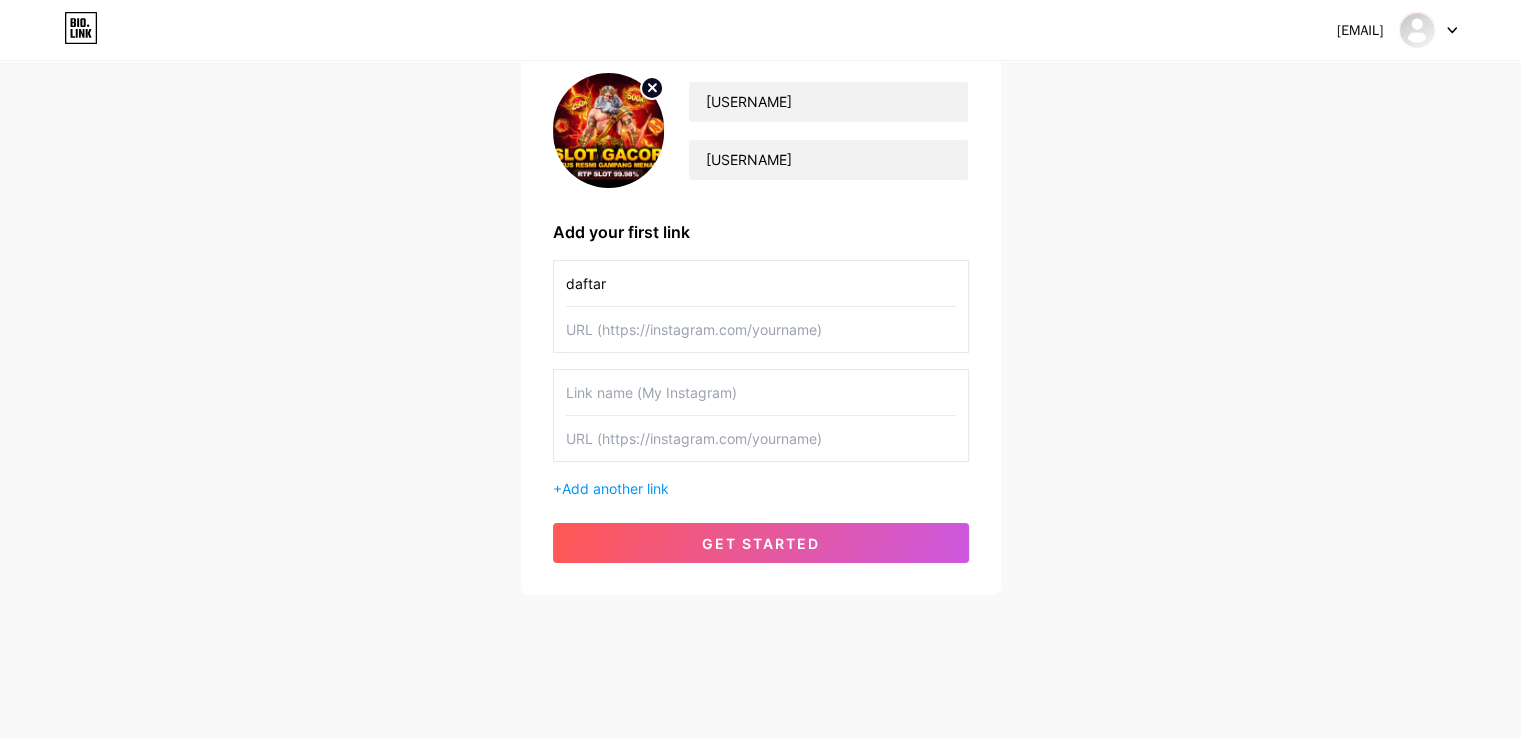 type on "daftar" 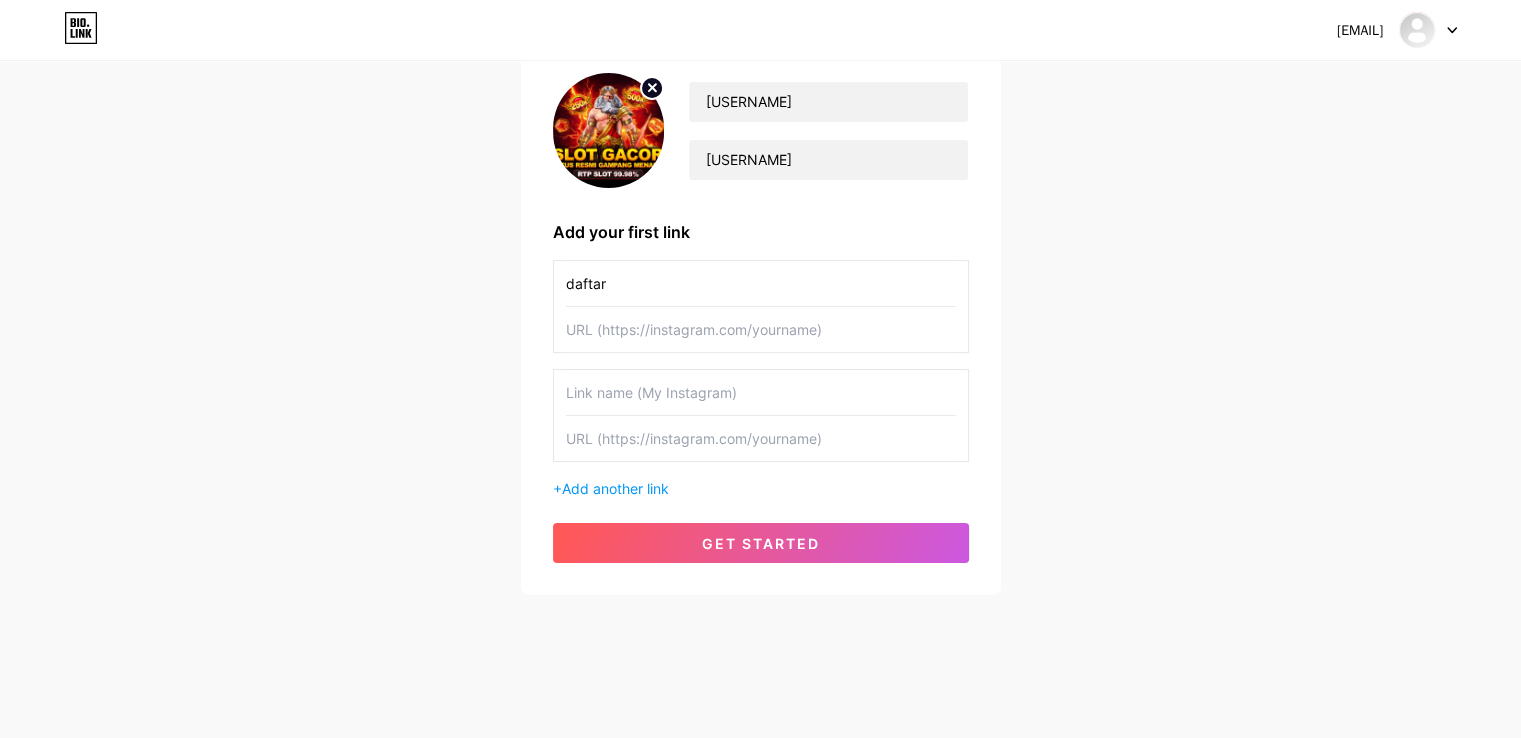 paste on "https://gasken.link/login/" 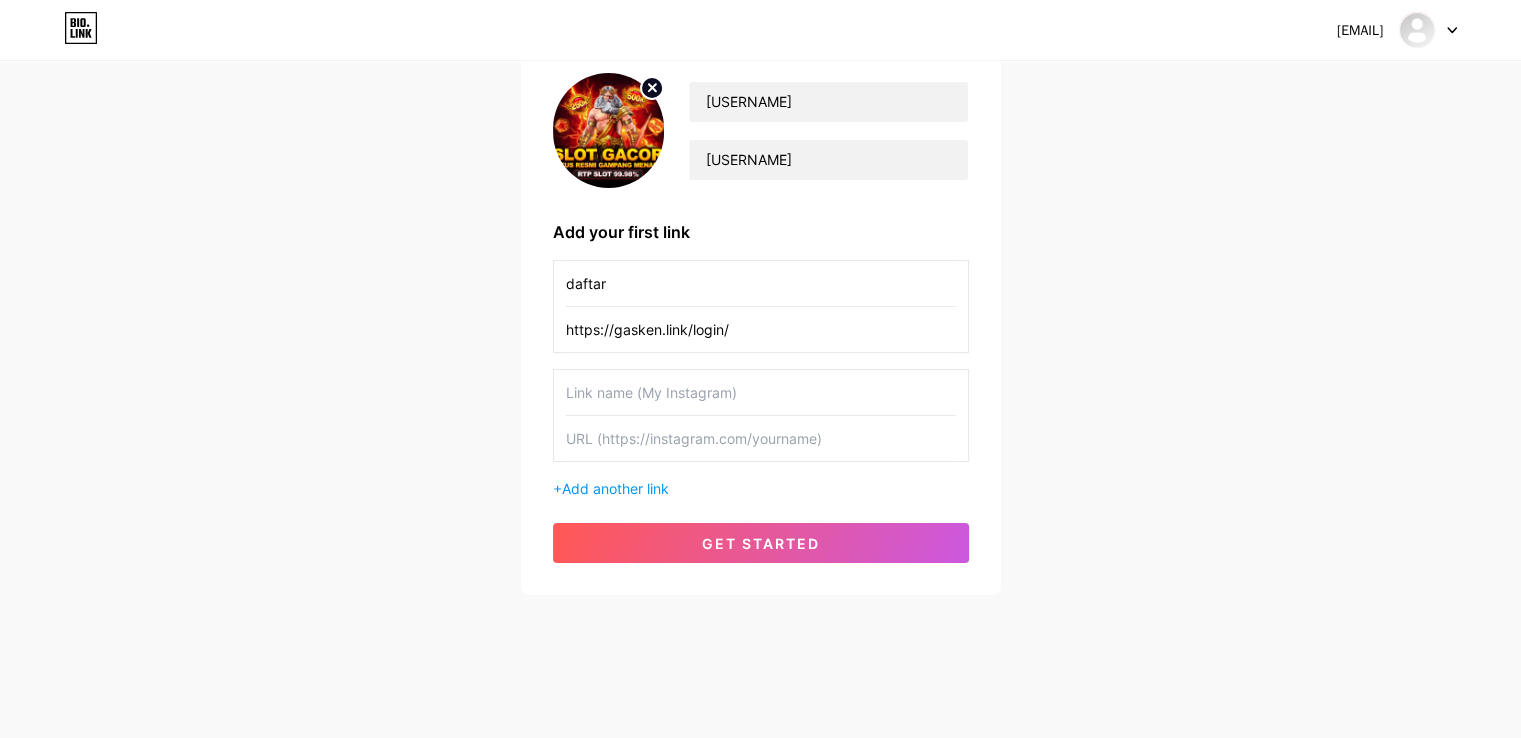 type on "https://gasken.link/login/" 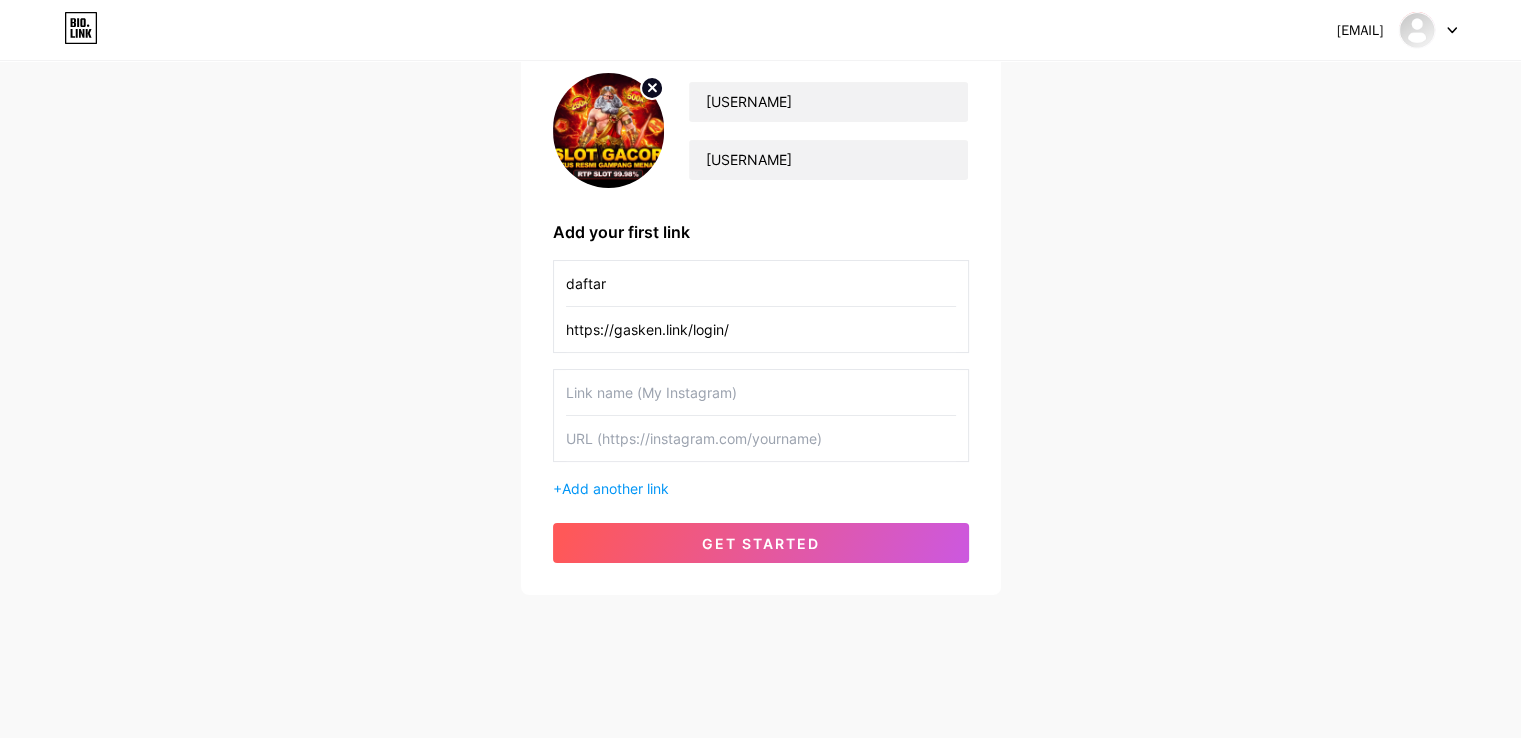click on "[USERNAME]     [USERNAME]     Add your first link   daftar   https://gasken.link/login/
+  Add another link     get started" at bounding box center [761, 318] 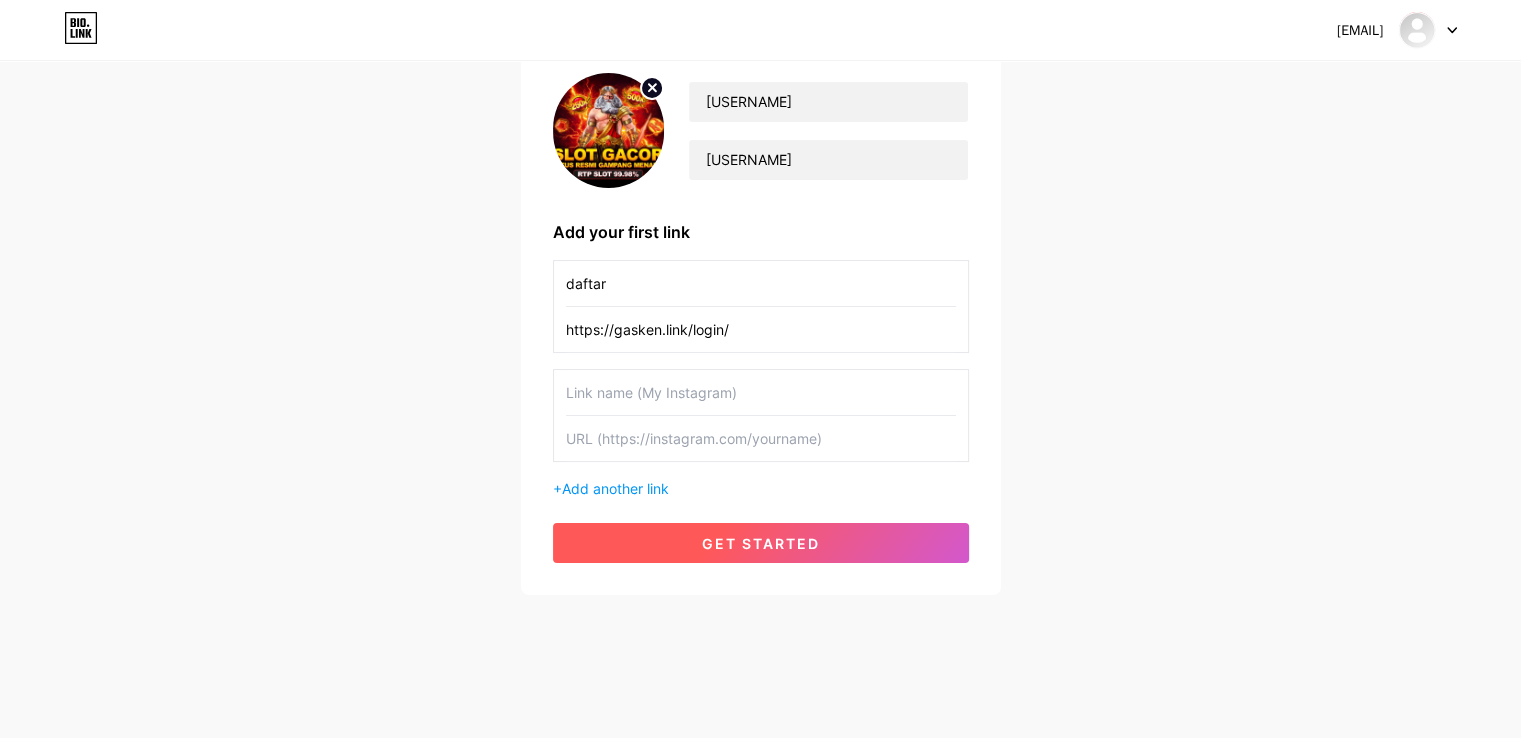 click on "get started" at bounding box center [761, 543] 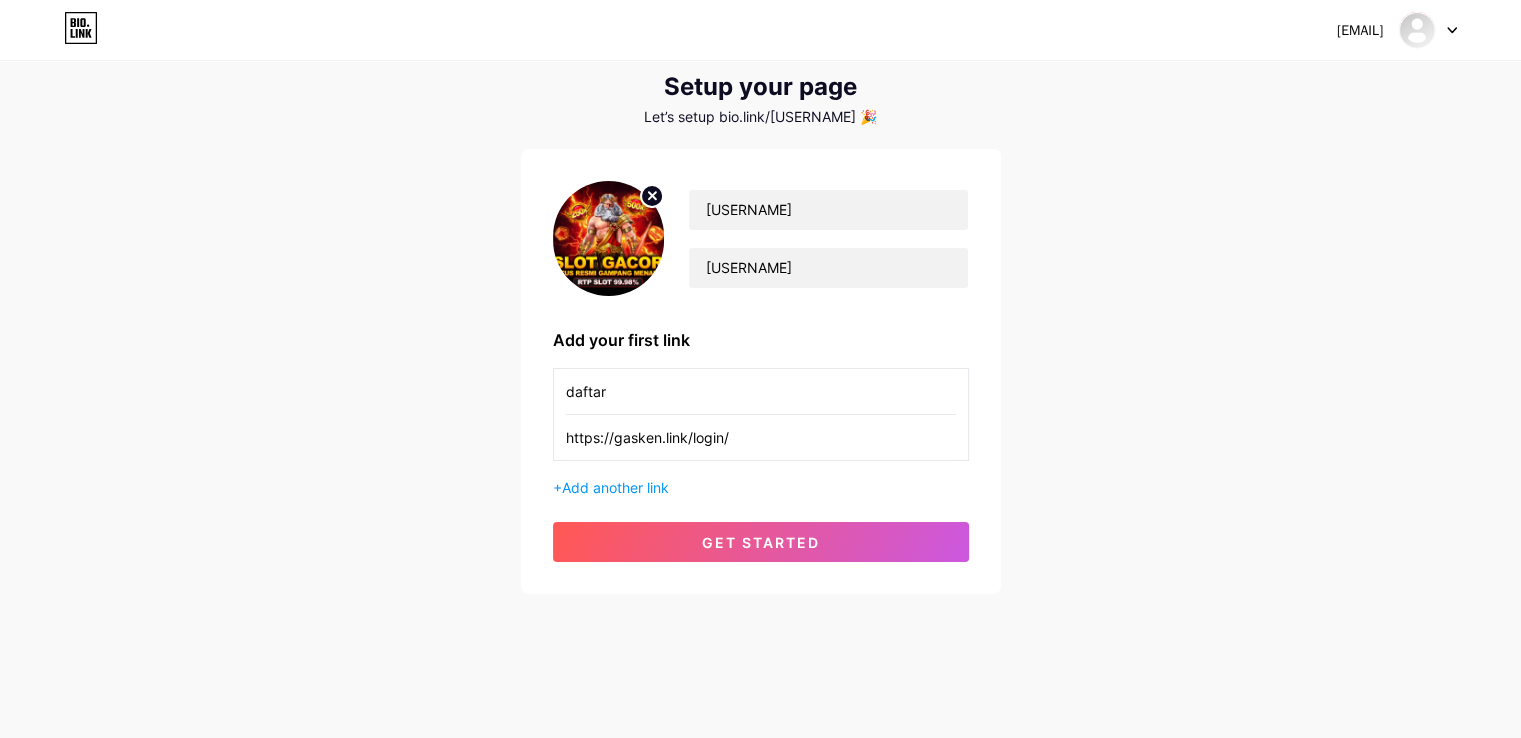 scroll, scrollTop: 0, scrollLeft: 0, axis: both 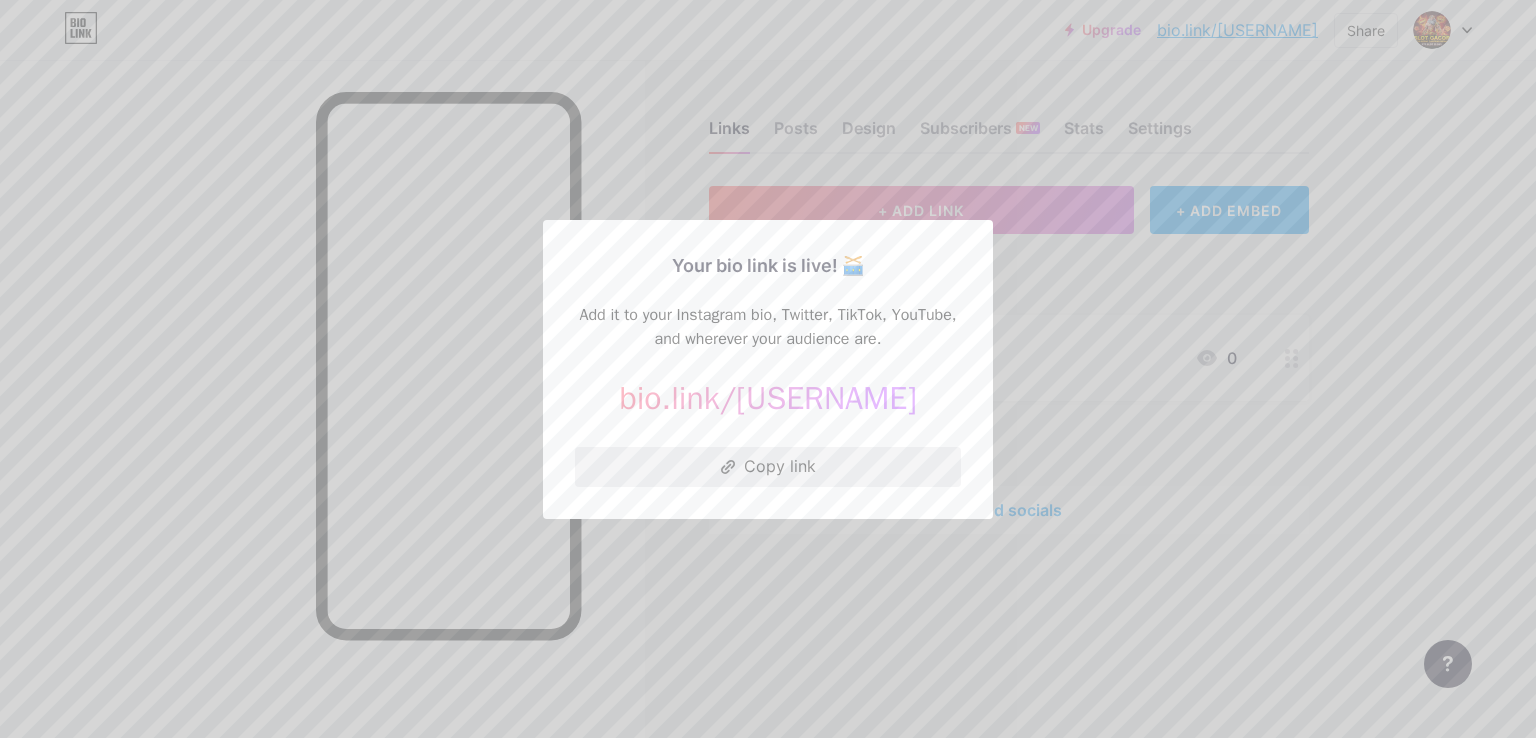 click on "Copy link" at bounding box center (768, 467) 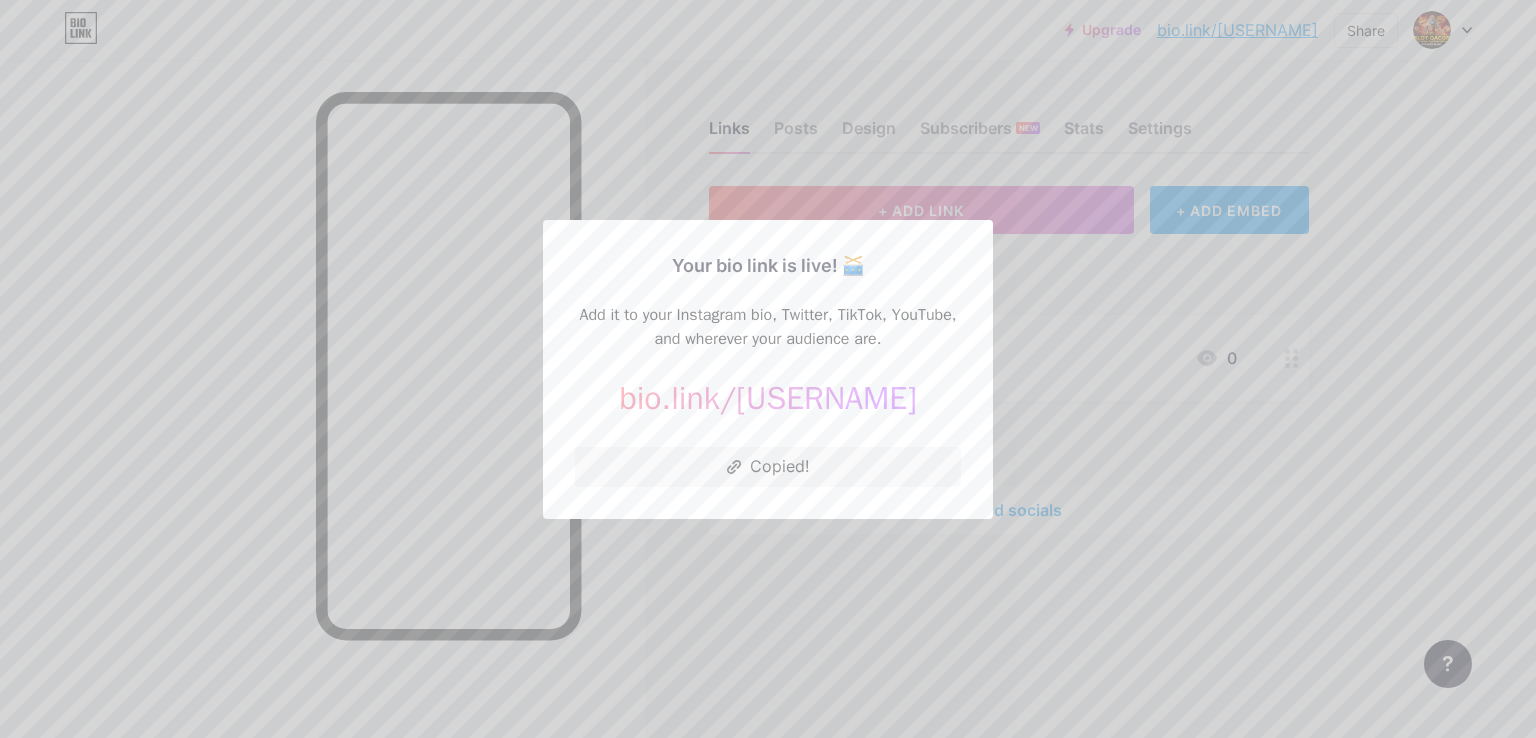 click at bounding box center [768, 369] 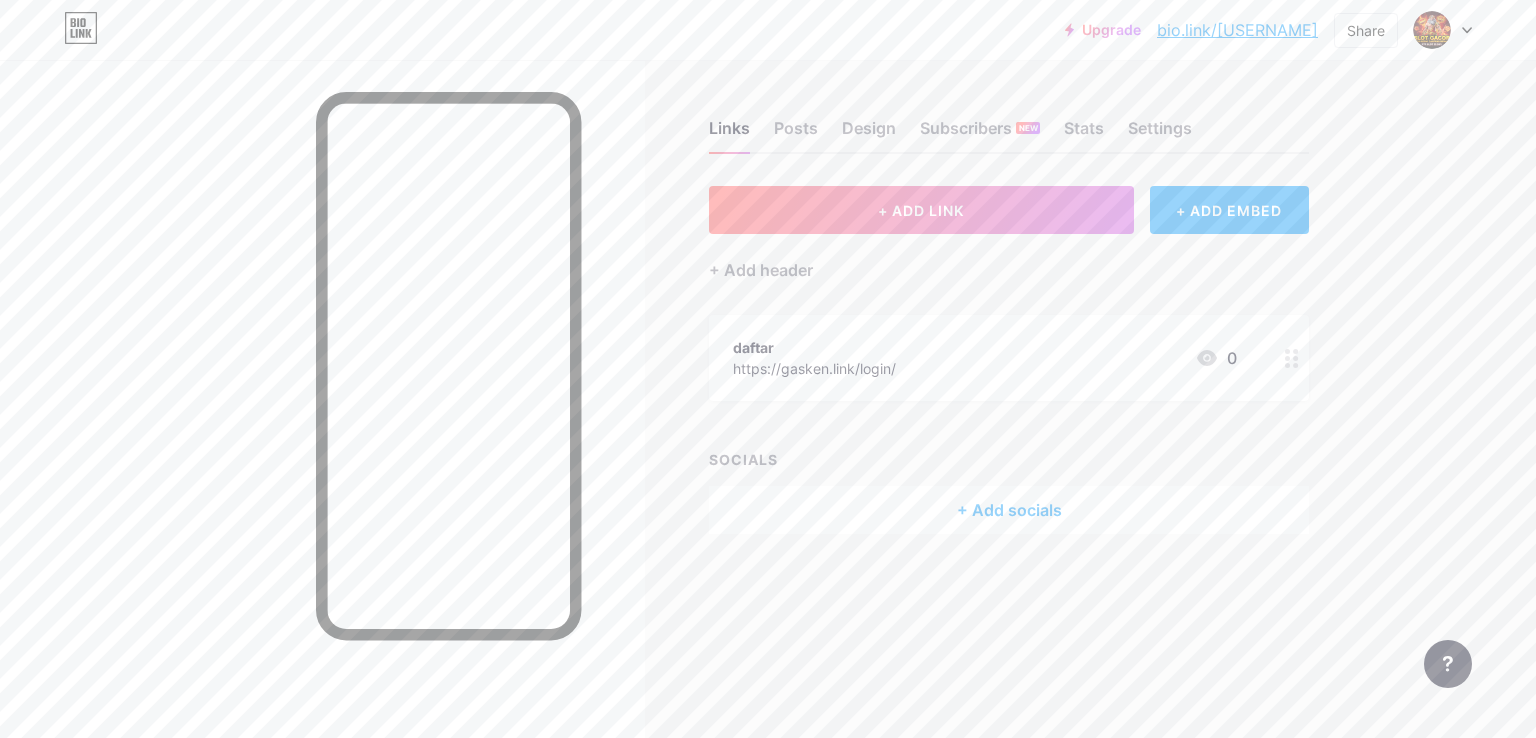click at bounding box center (1467, 30) 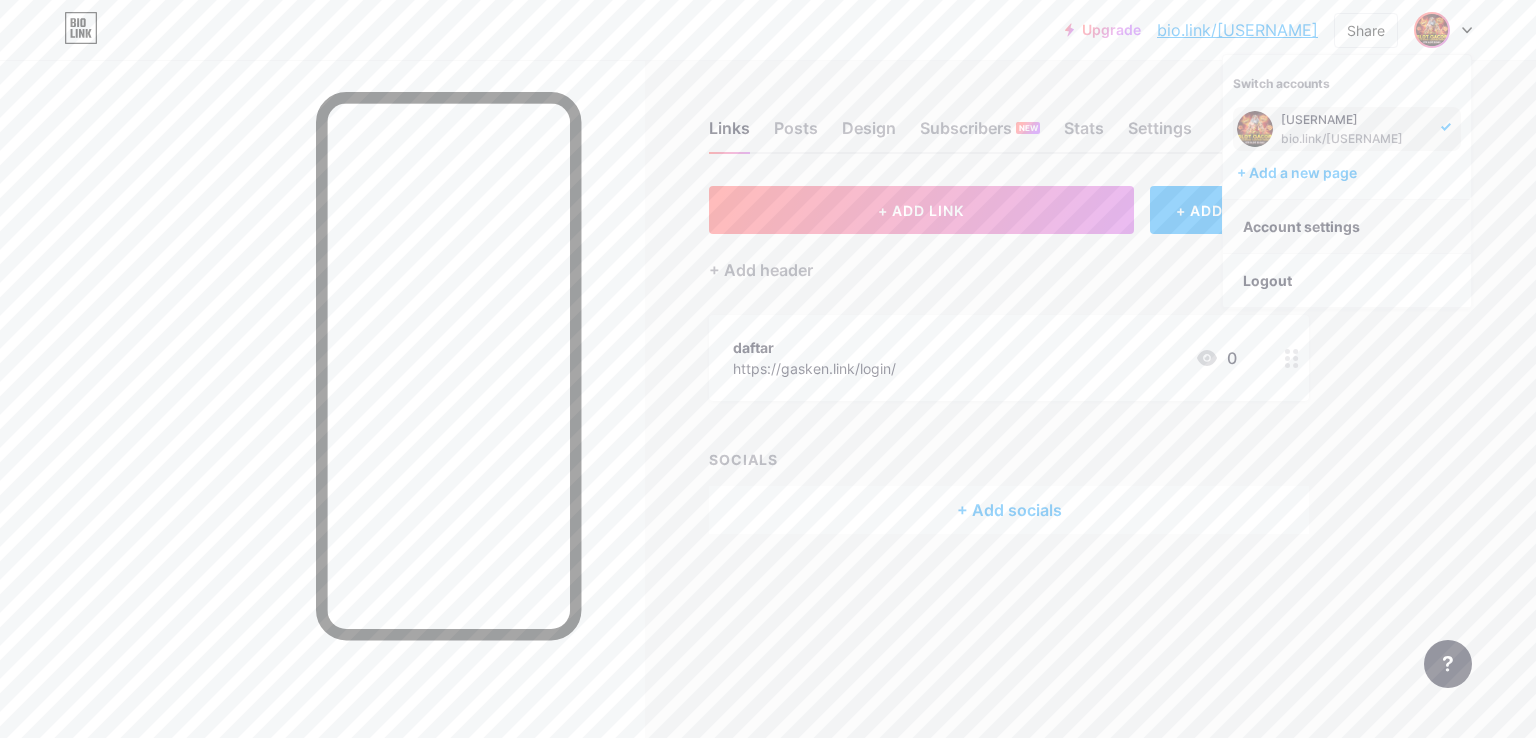 click on "Account settings" at bounding box center (1347, 227) 